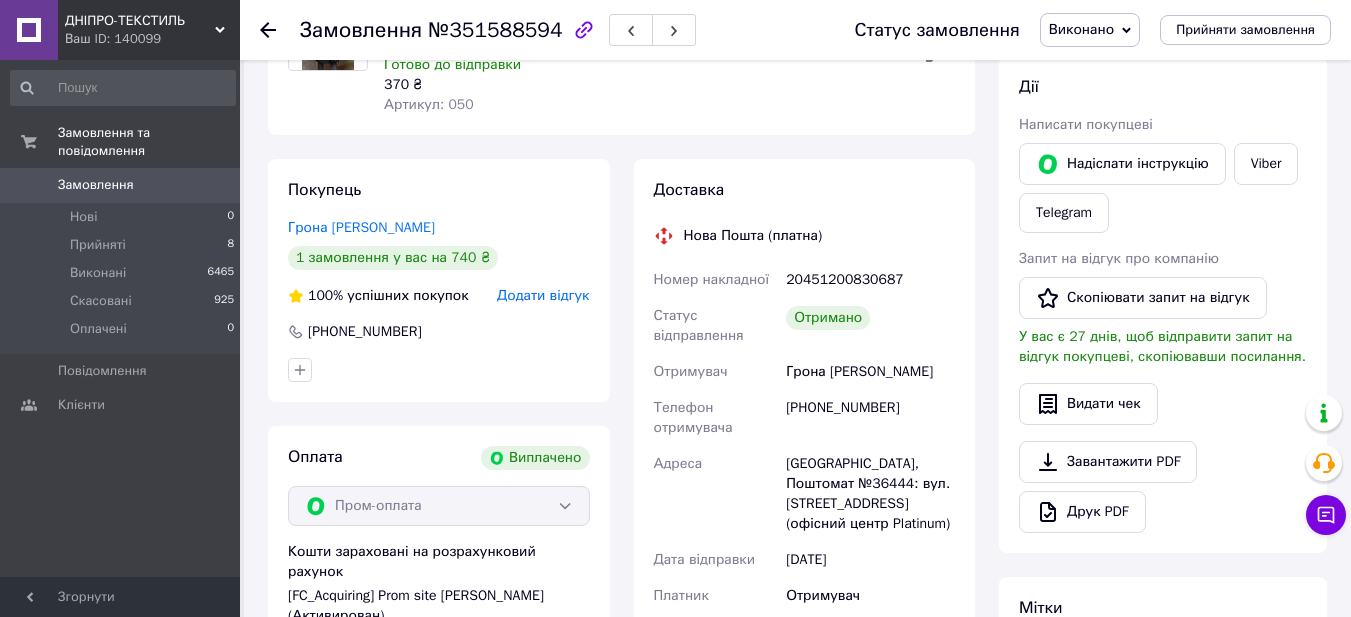 scroll, scrollTop: 200, scrollLeft: 0, axis: vertical 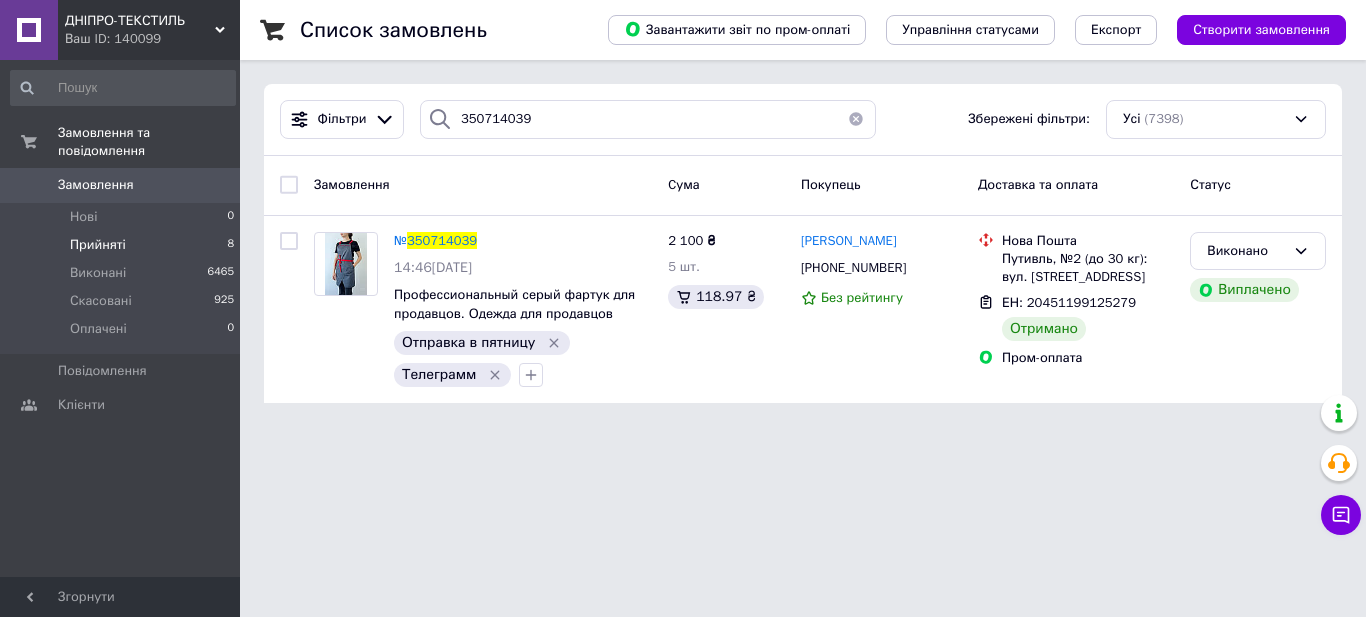 click on "Прийняті" at bounding box center [98, 245] 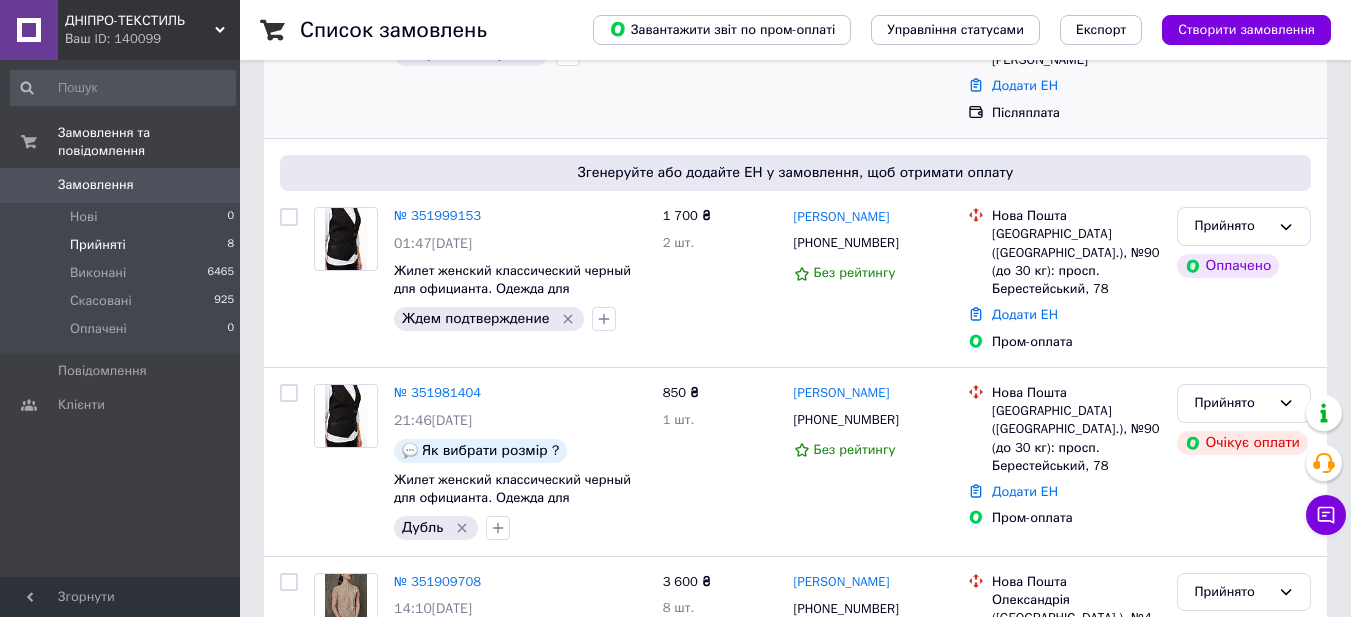 scroll, scrollTop: 400, scrollLeft: 0, axis: vertical 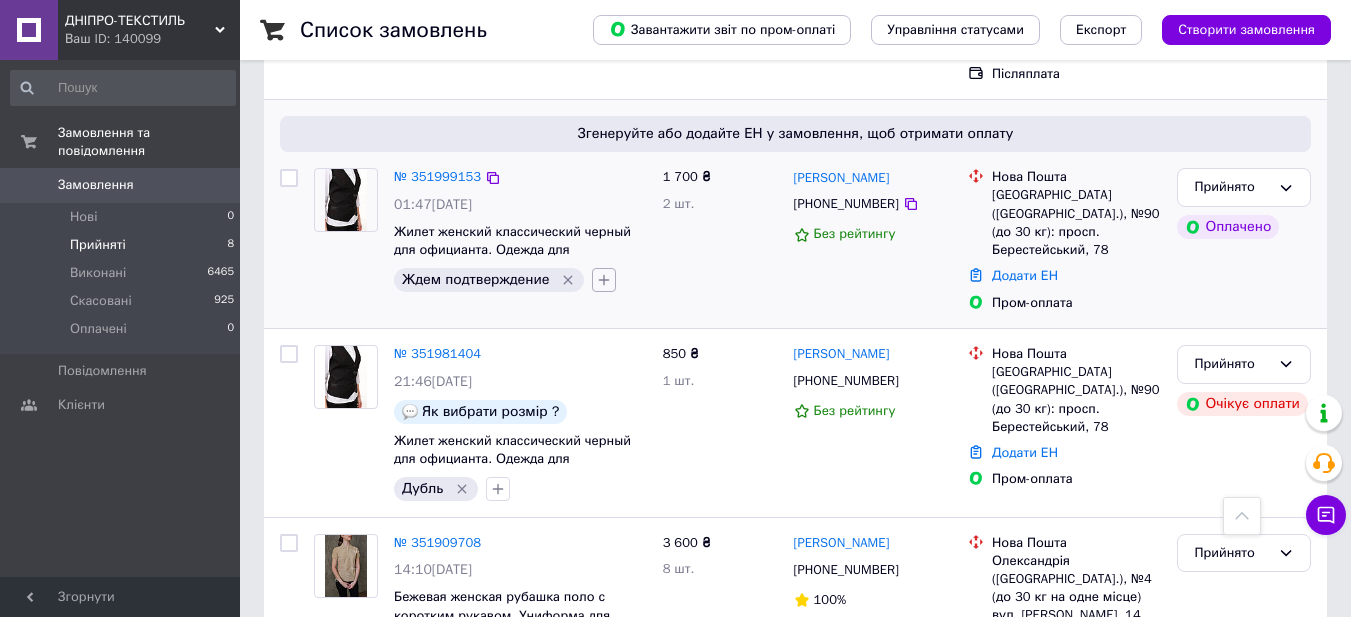 click 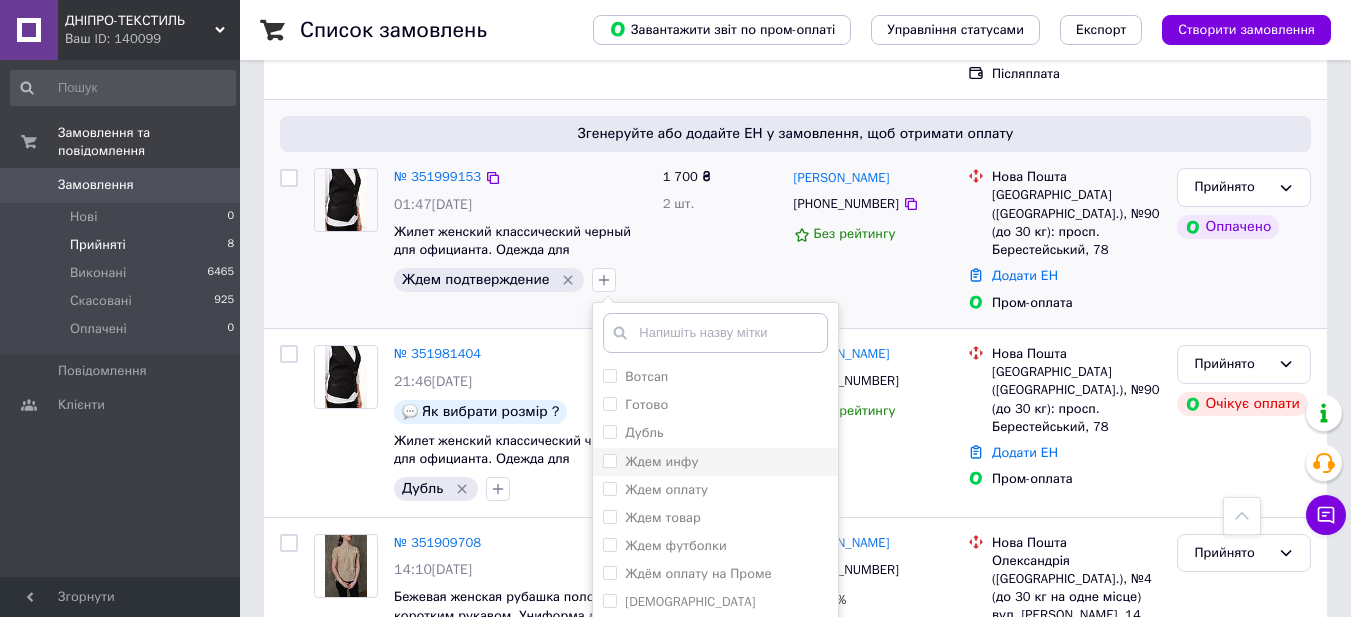 click on "Ждем инфу" at bounding box center (609, 460) 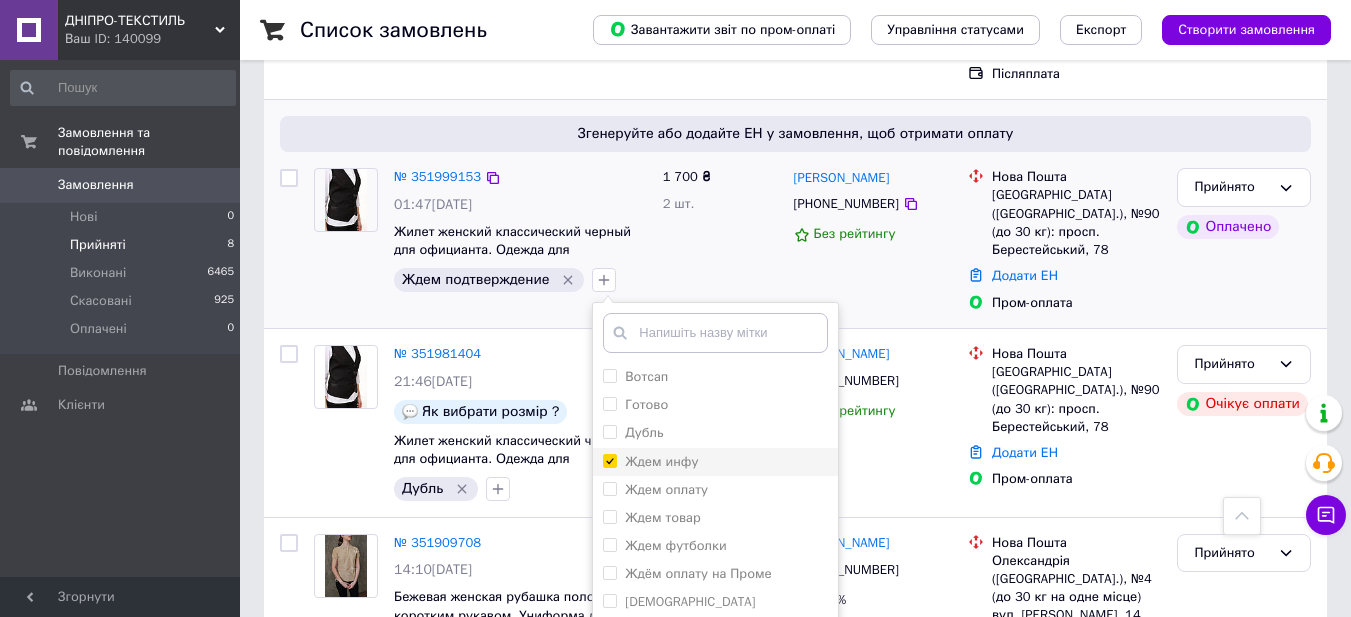 checkbox on "true" 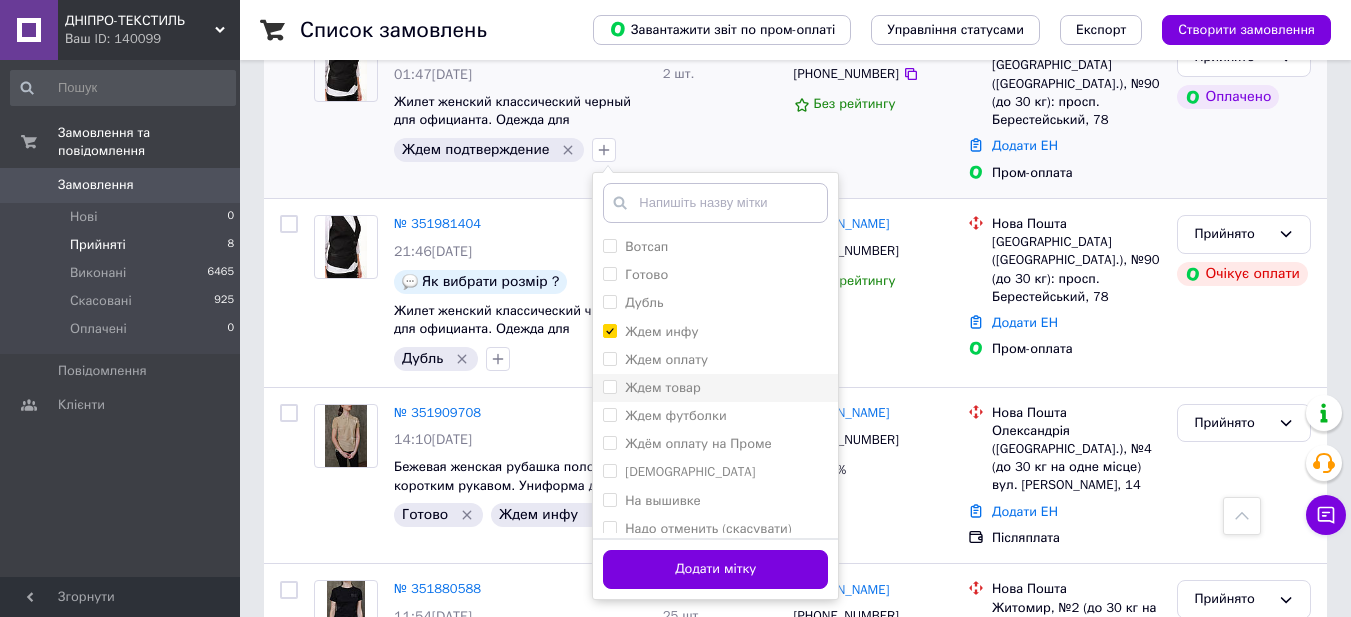 scroll, scrollTop: 600, scrollLeft: 0, axis: vertical 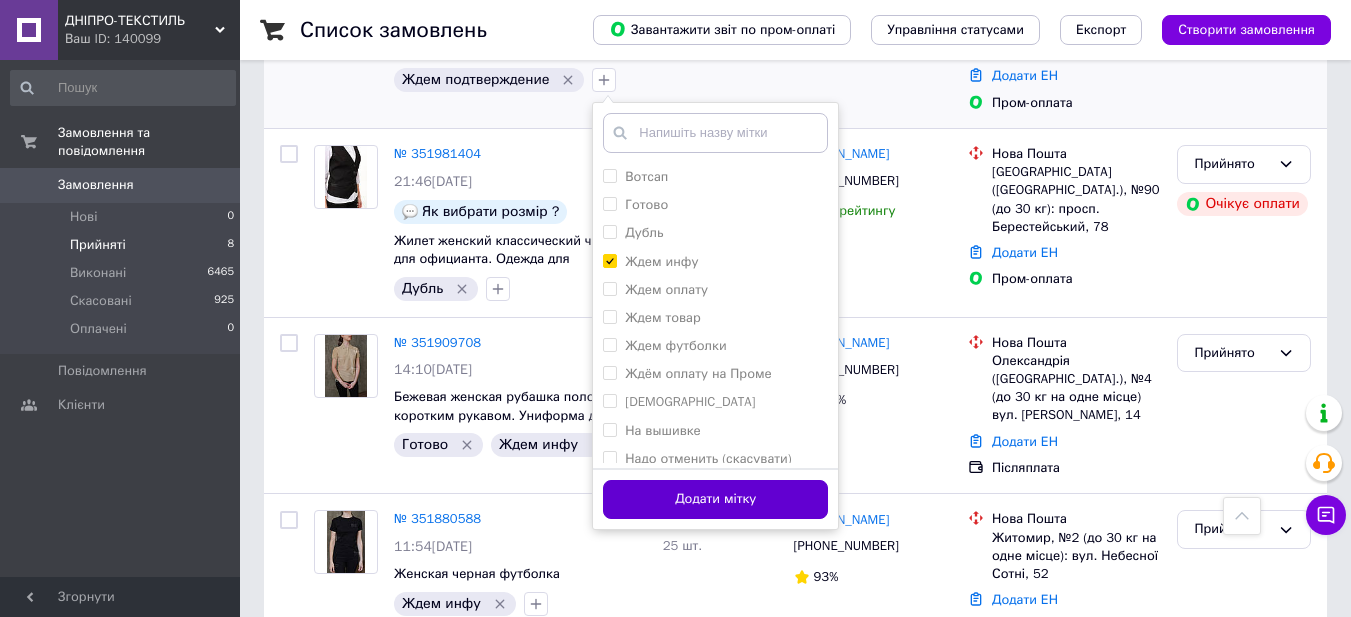 click on "Додати мітку" at bounding box center (715, 499) 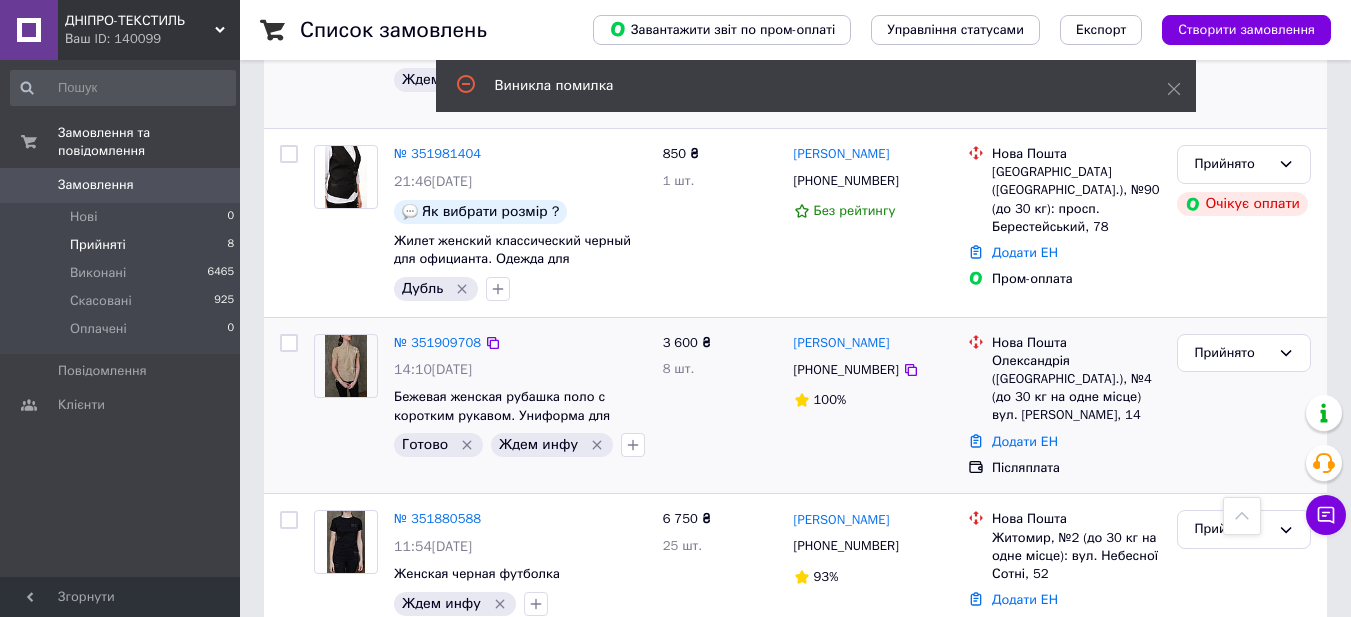 click 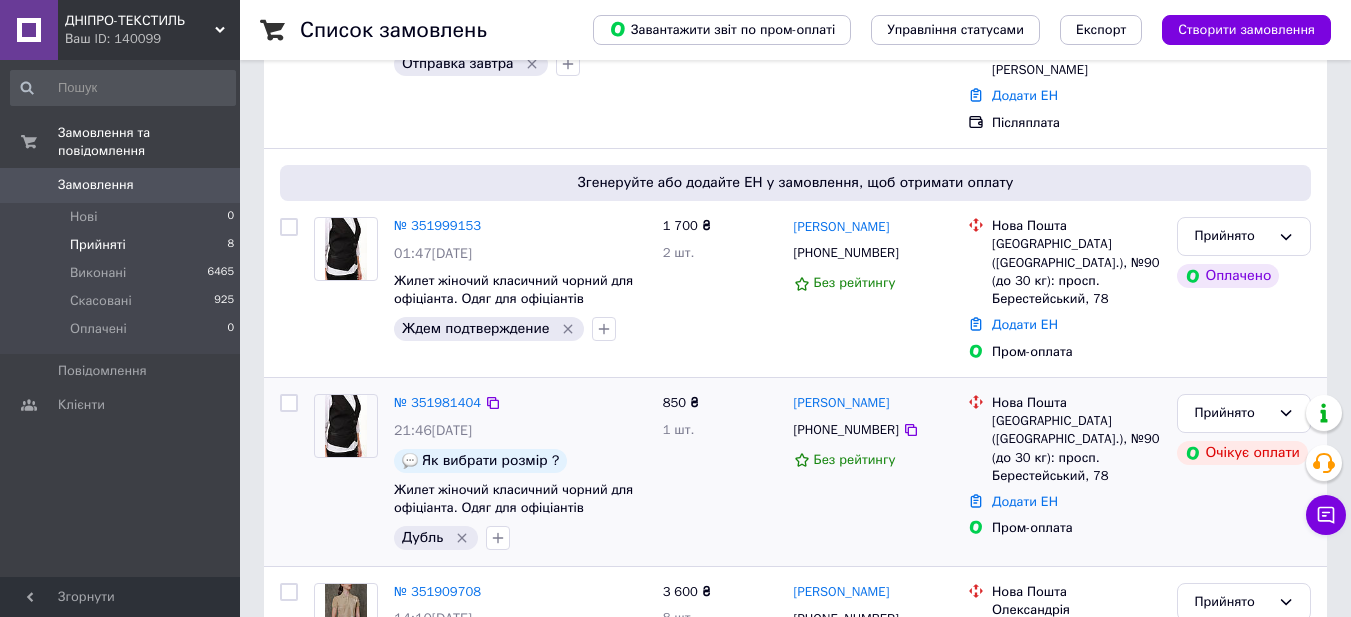 scroll, scrollTop: 400, scrollLeft: 0, axis: vertical 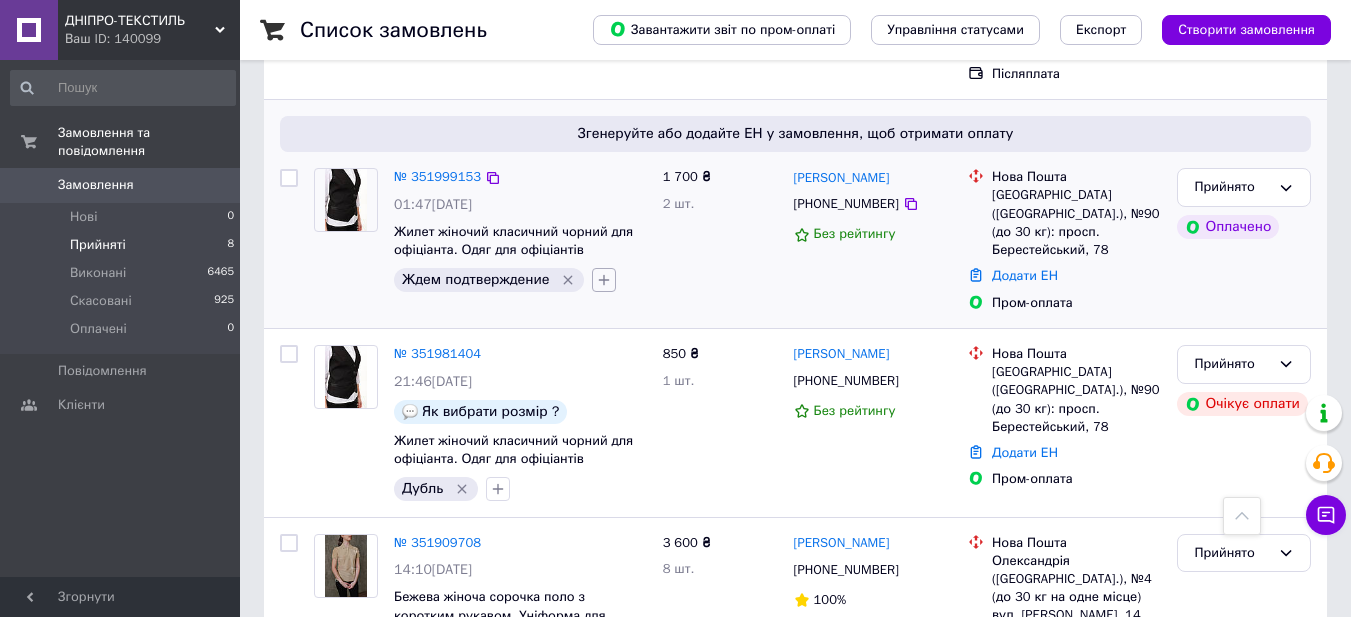click 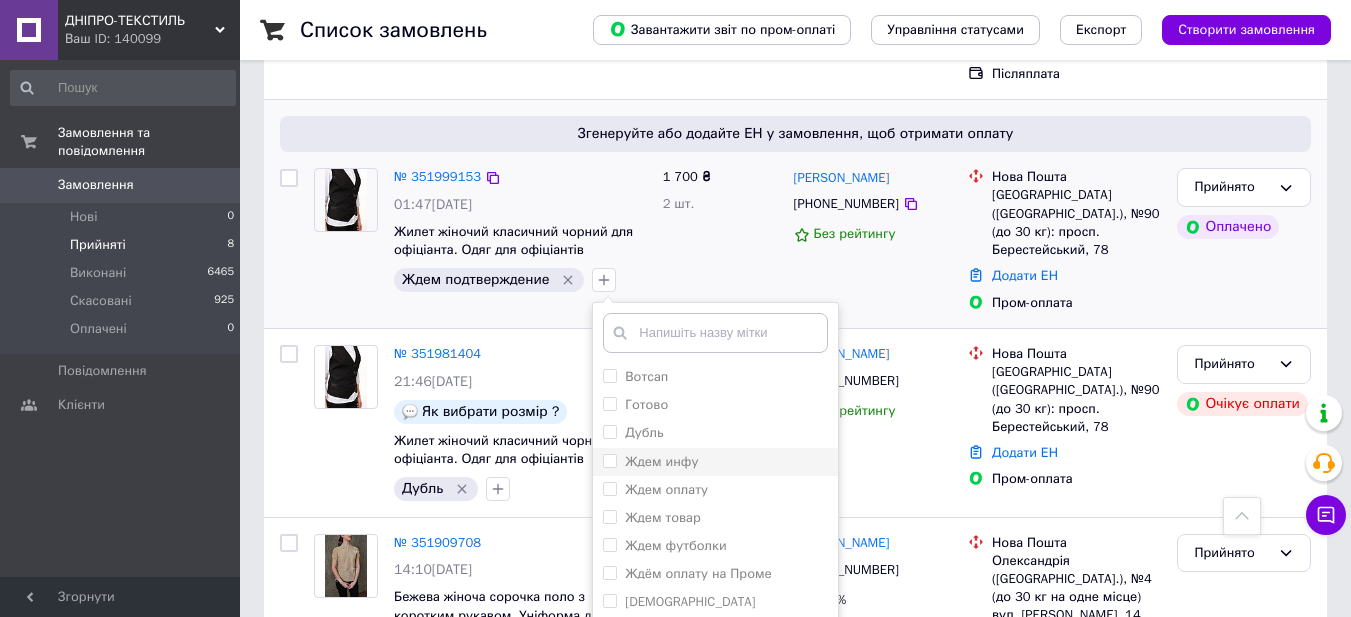 click on "Ждем инфу" at bounding box center [609, 460] 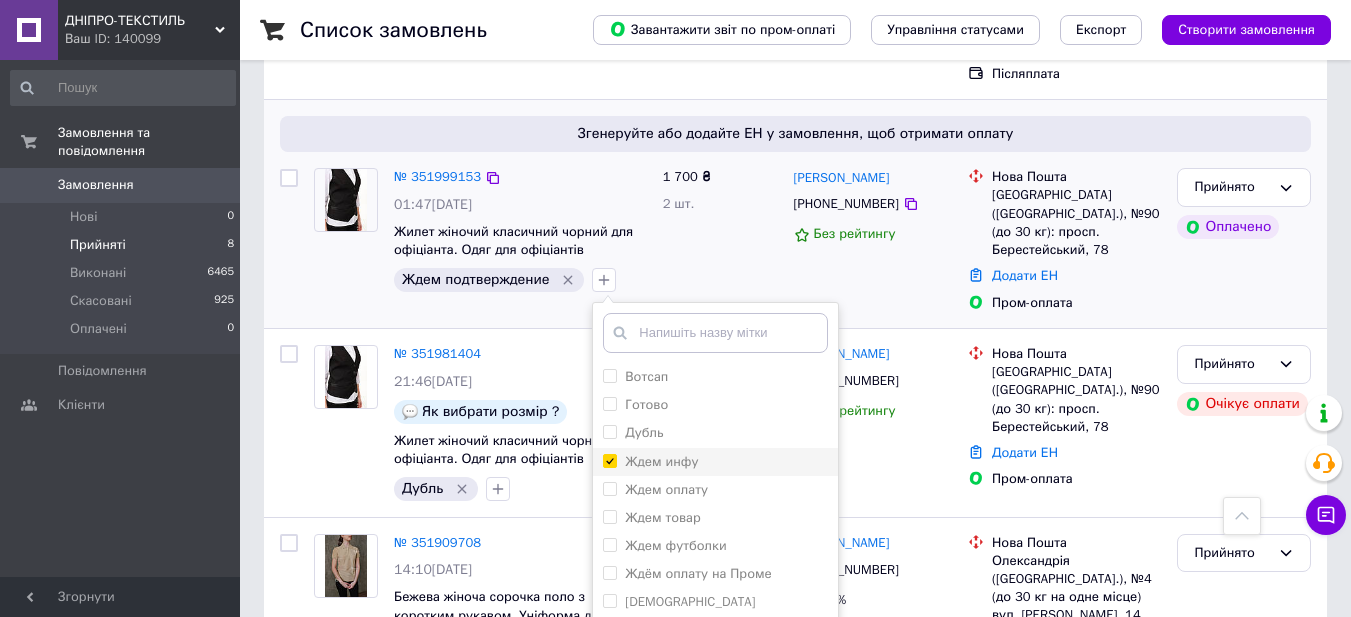 checkbox on "true" 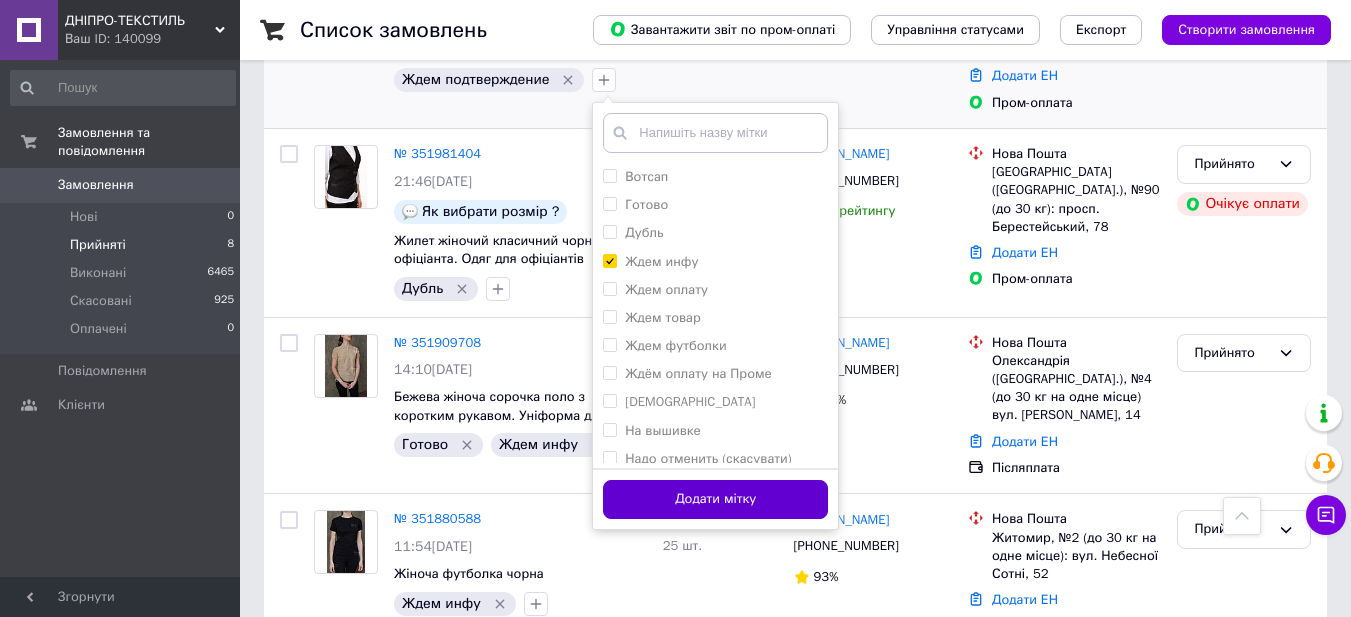 click on "Додати мітку" at bounding box center (715, 499) 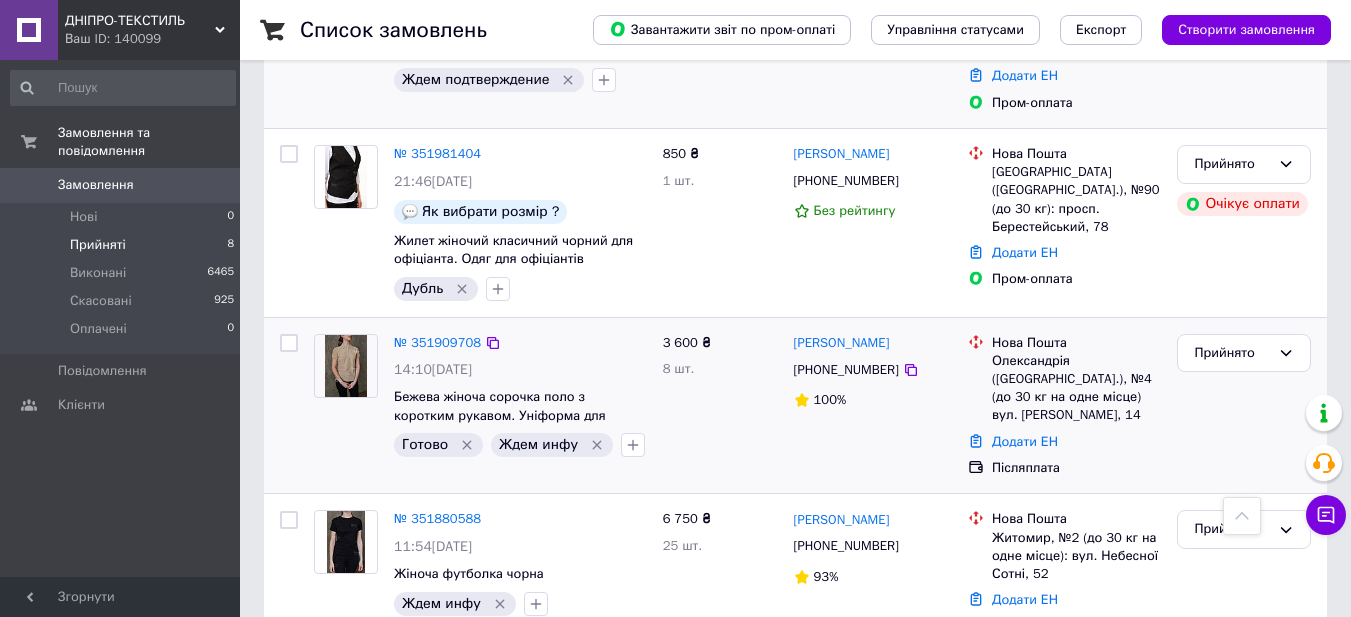 scroll, scrollTop: 400, scrollLeft: 0, axis: vertical 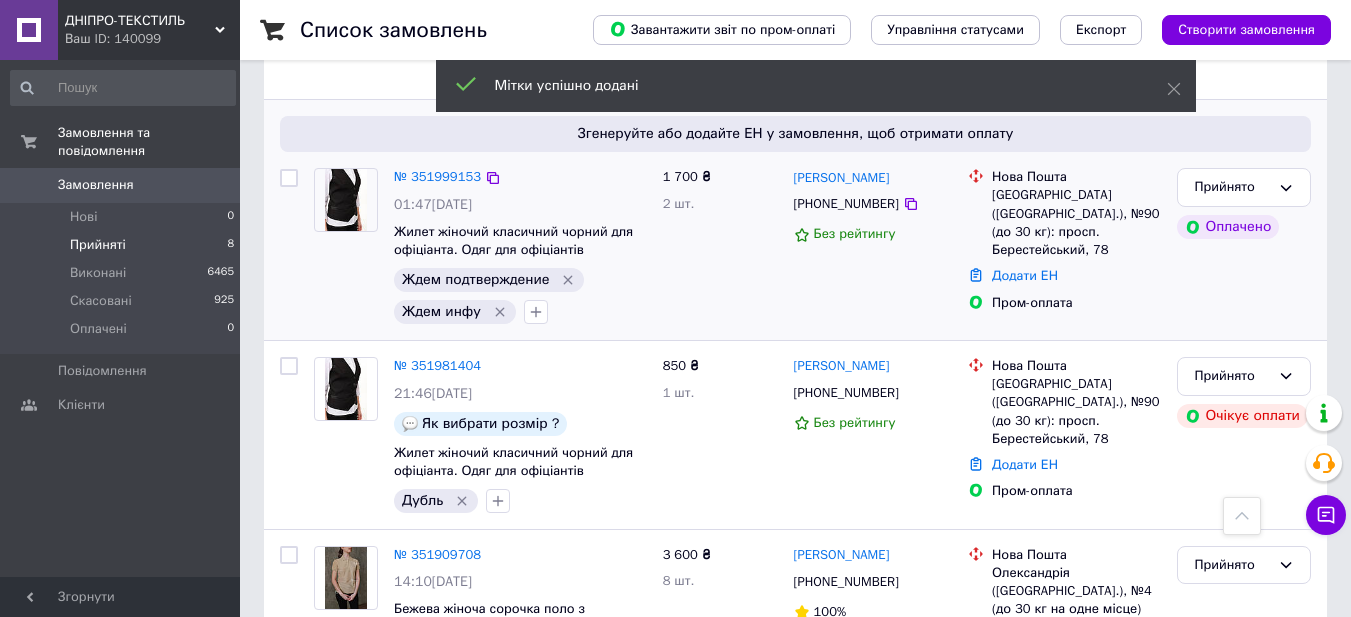 click 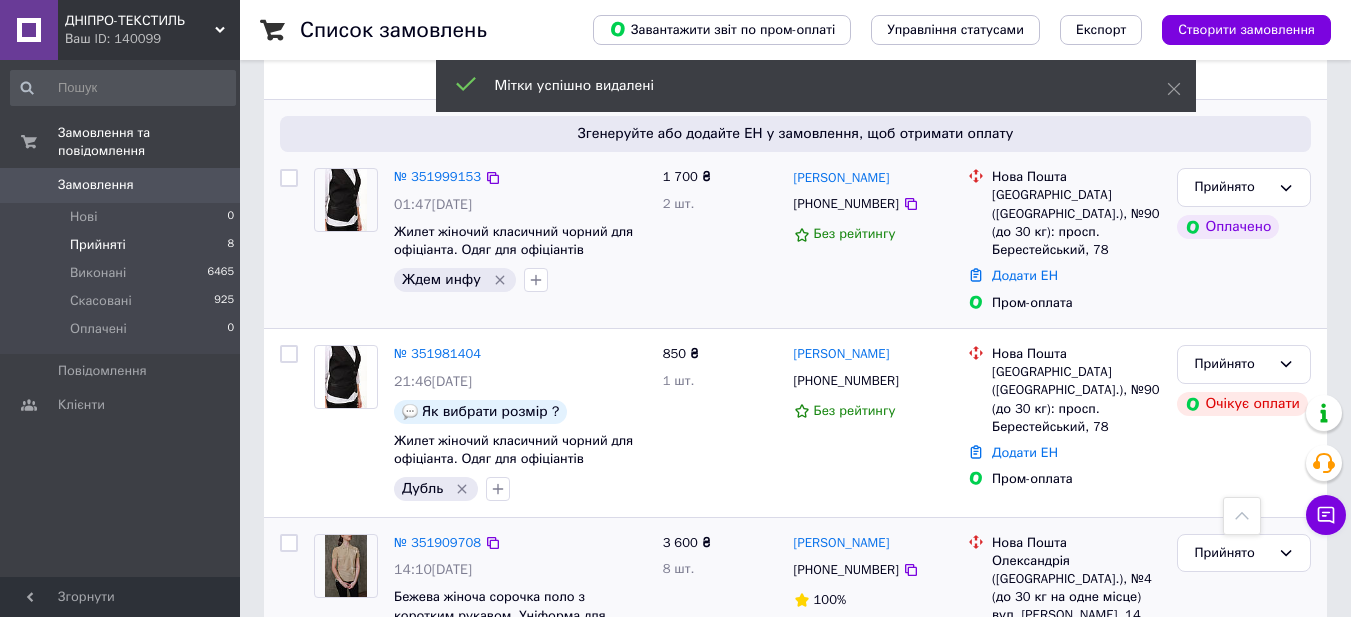 drag, startPoint x: 590, startPoint y: 570, endPoint x: 587, endPoint y: 554, distance: 16.27882 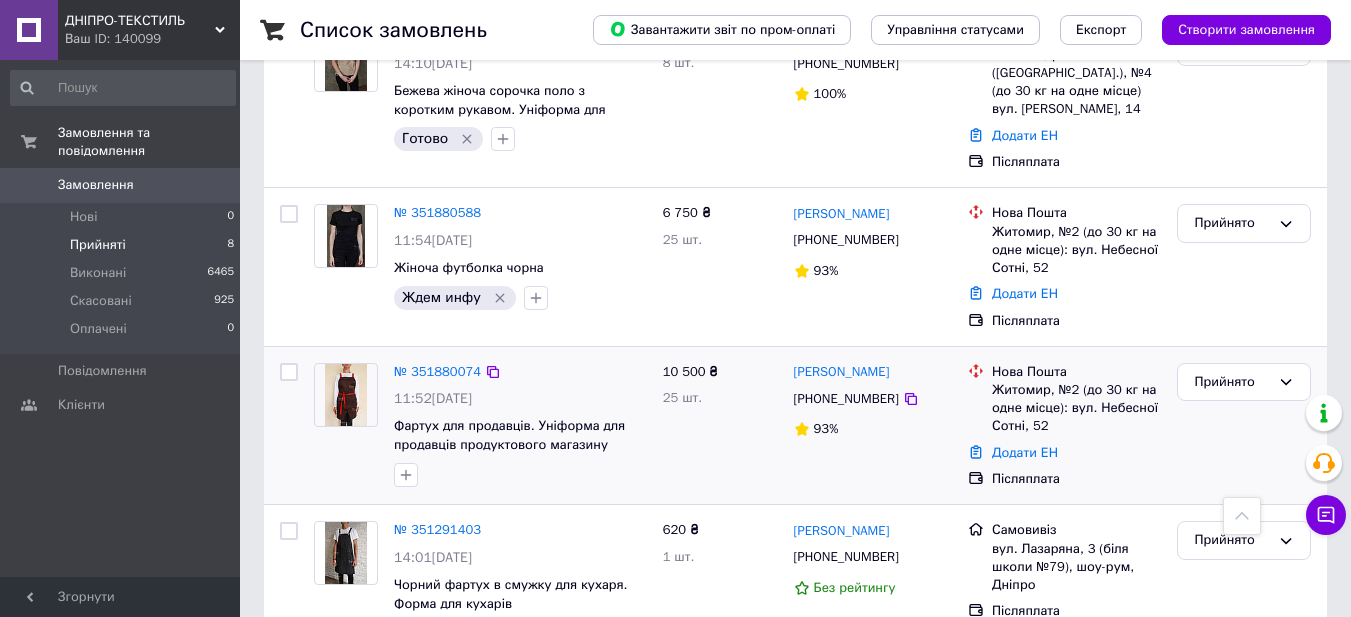 scroll, scrollTop: 706, scrollLeft: 0, axis: vertical 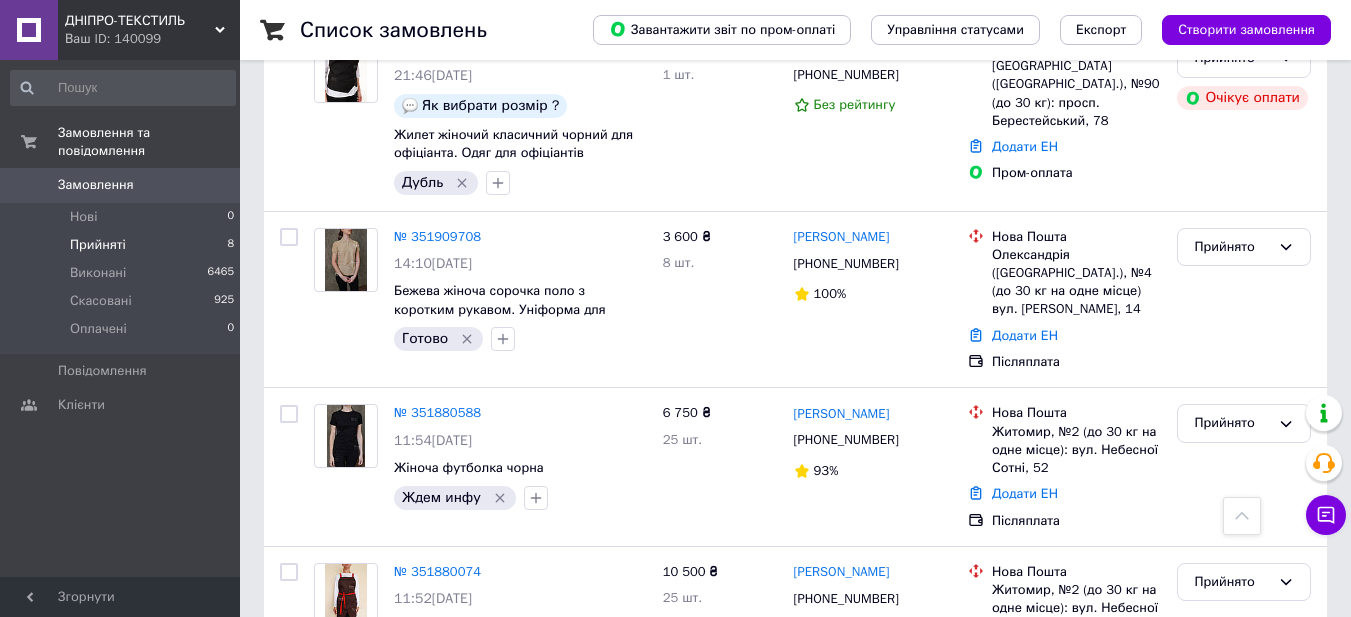 click on "№ 351909708" at bounding box center [437, 236] 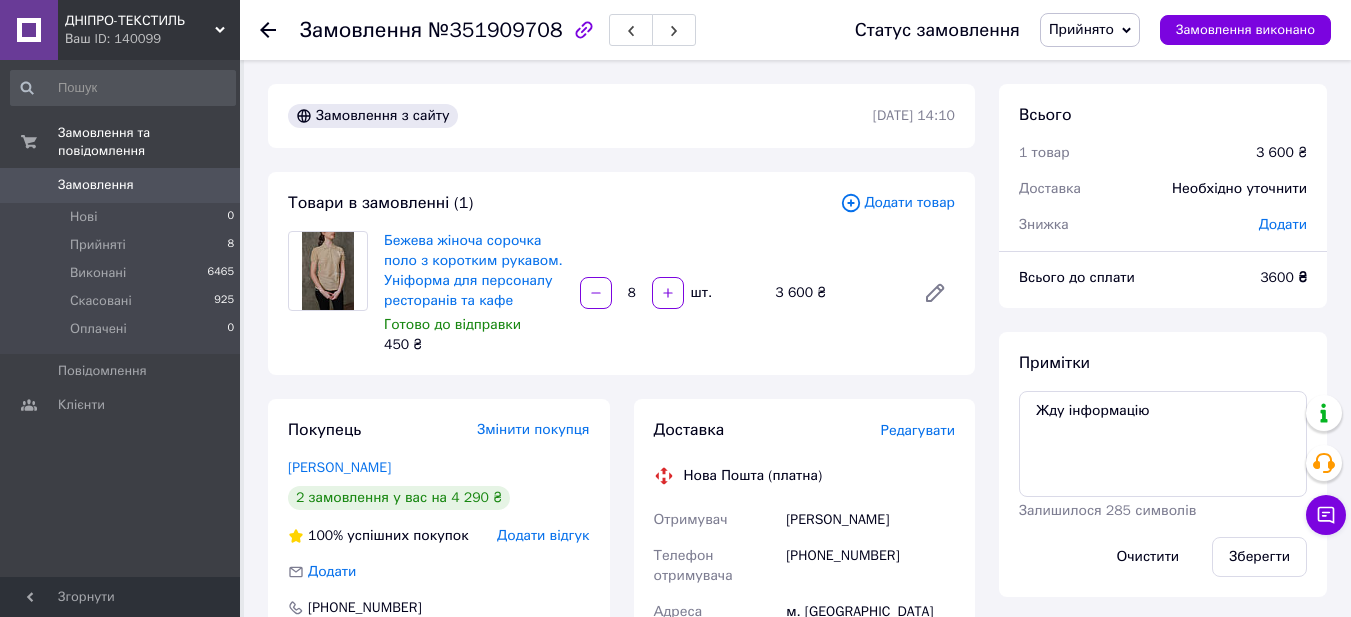 scroll, scrollTop: 200, scrollLeft: 0, axis: vertical 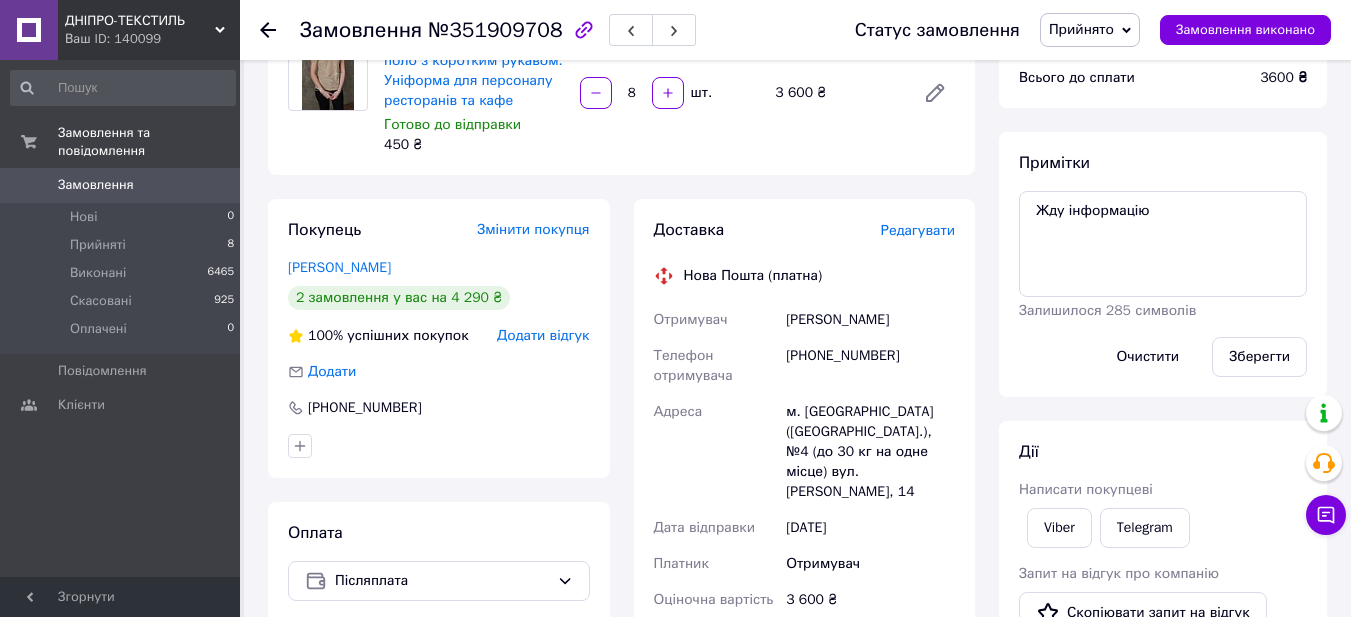 drag, startPoint x: 785, startPoint y: 314, endPoint x: 909, endPoint y: 305, distance: 124.32619 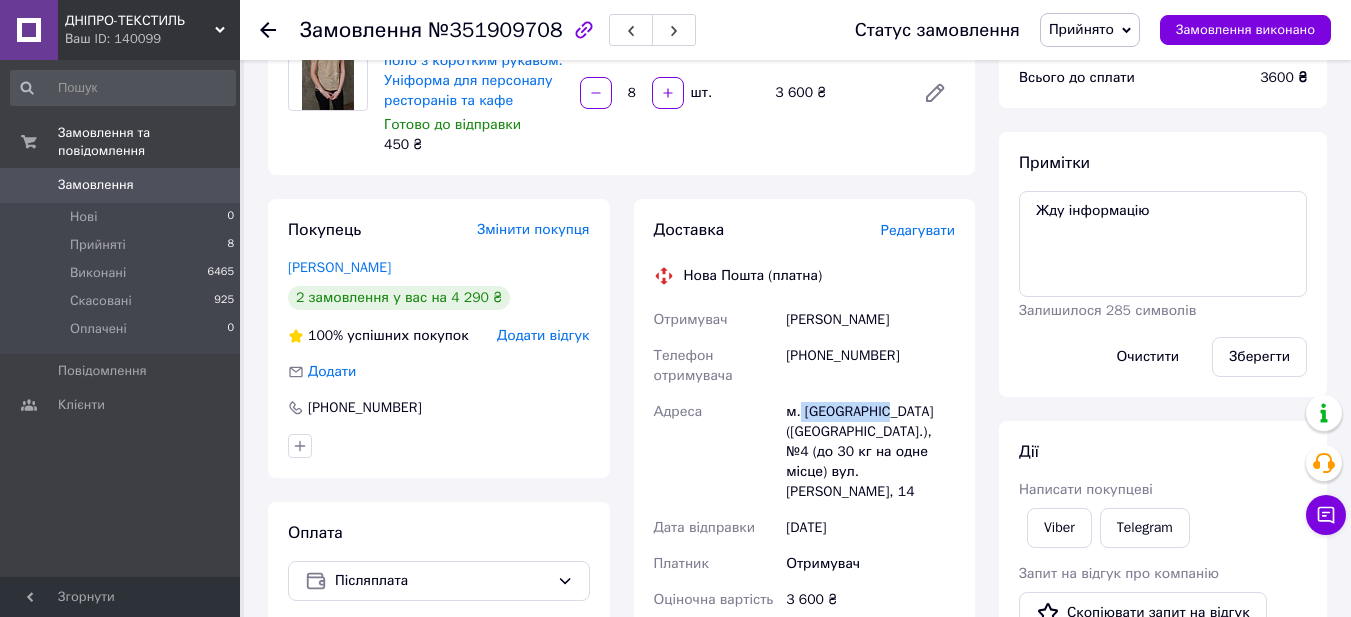 drag, startPoint x: 799, startPoint y: 412, endPoint x: 899, endPoint y: 403, distance: 100.40418 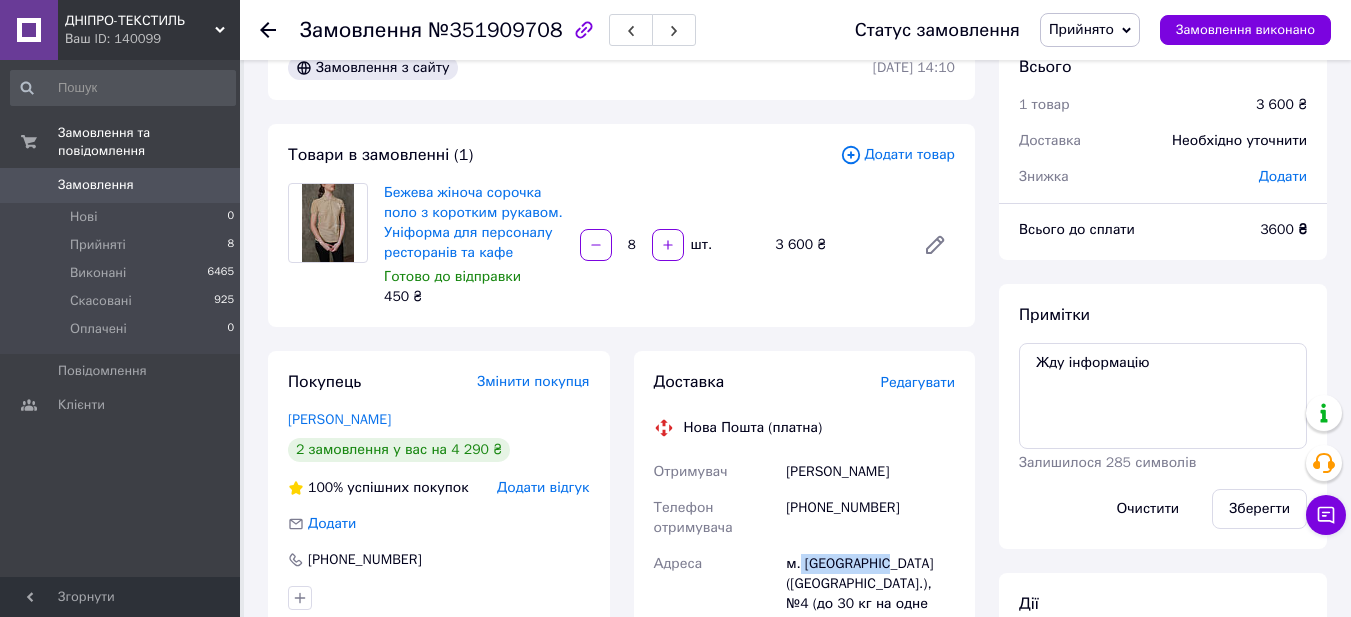 scroll, scrollTop: 0, scrollLeft: 0, axis: both 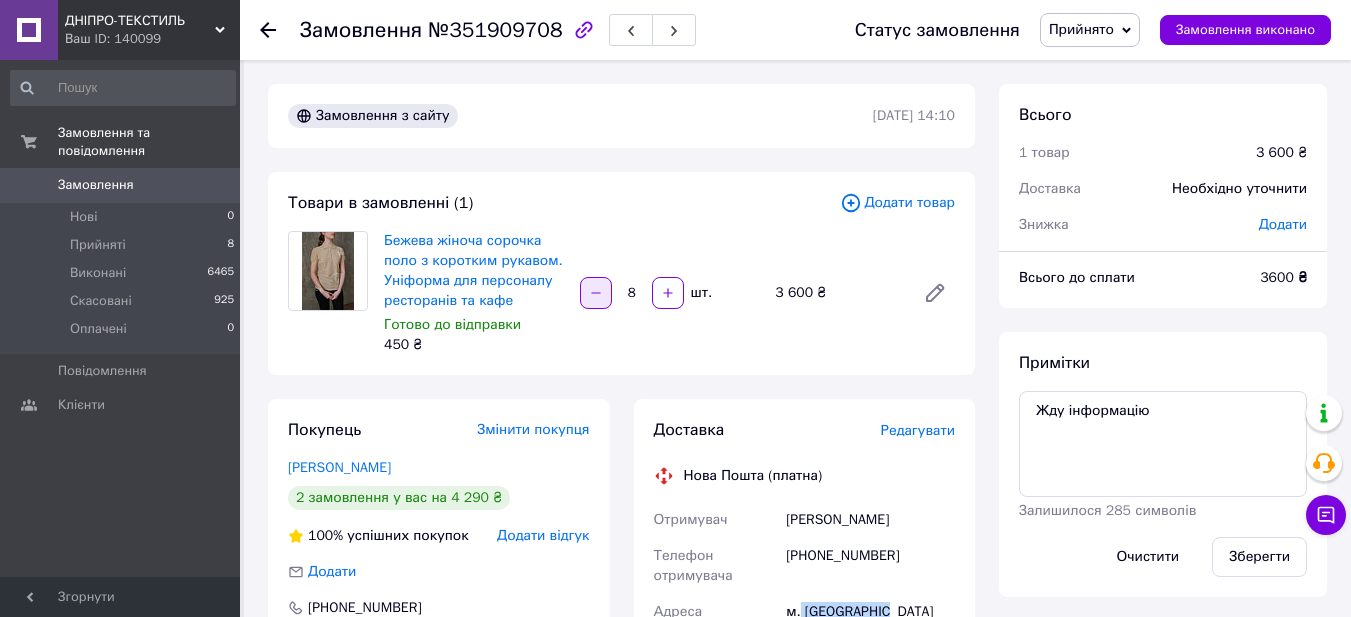 click 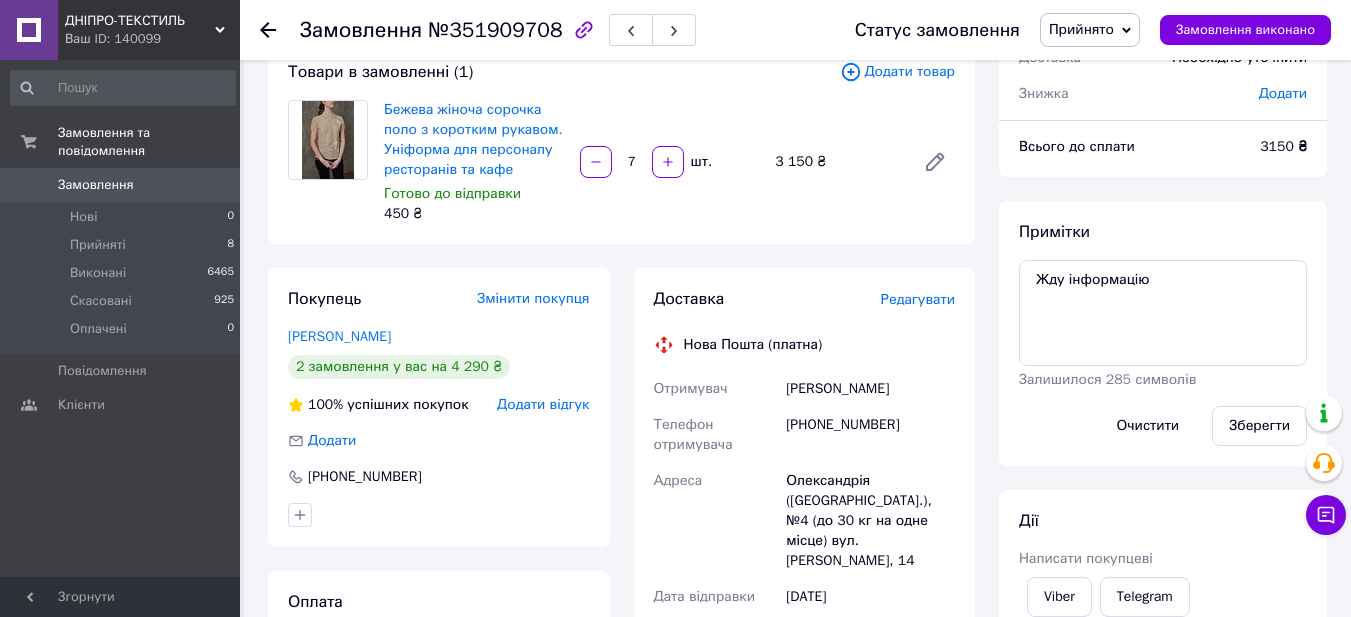 scroll, scrollTop: 200, scrollLeft: 0, axis: vertical 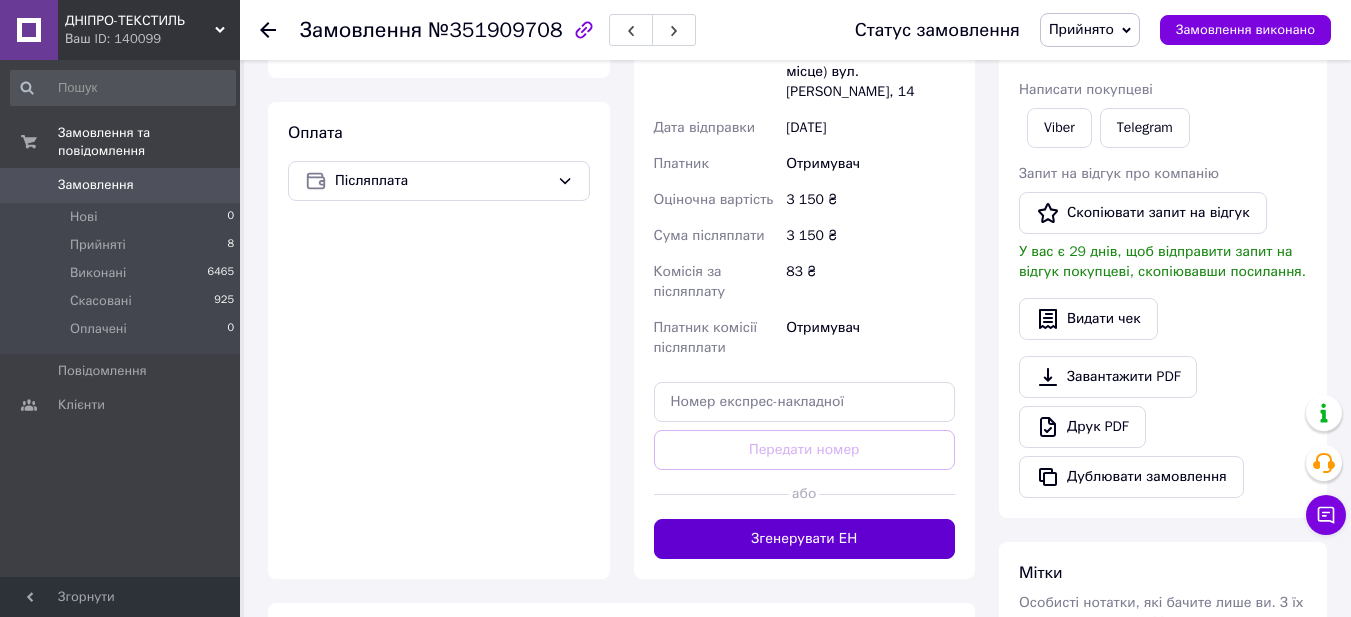 click on "Згенерувати ЕН" at bounding box center (805, 539) 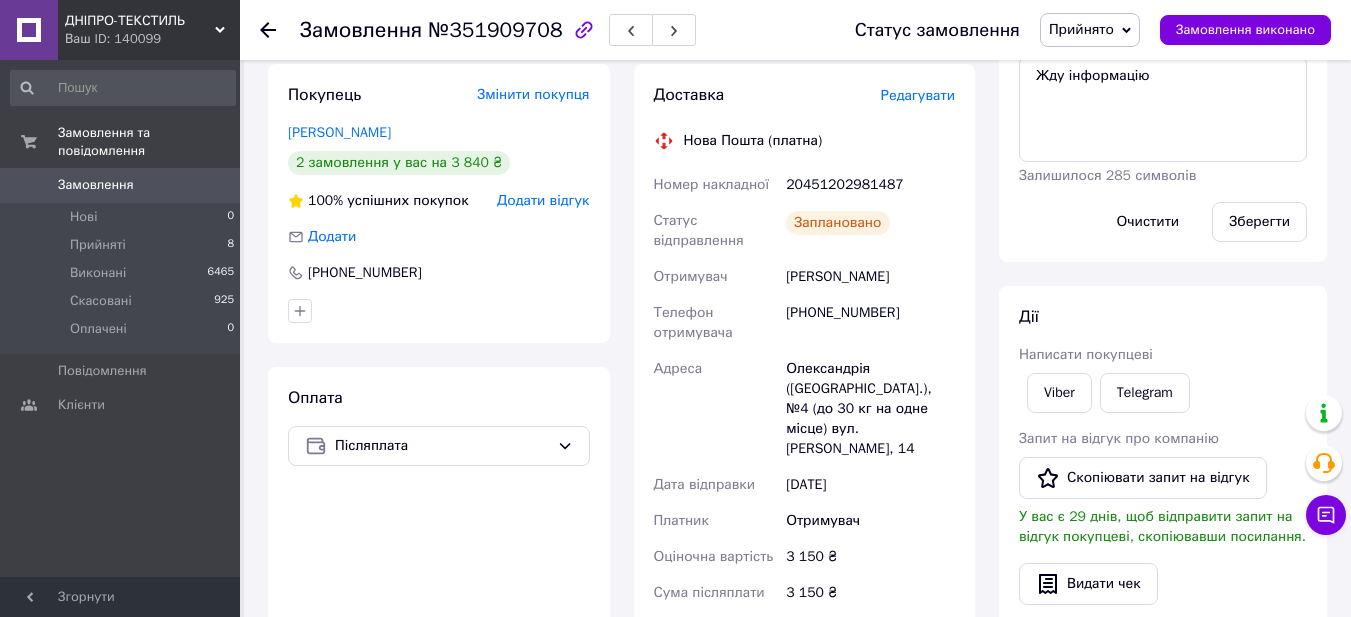 scroll, scrollTop: 200, scrollLeft: 0, axis: vertical 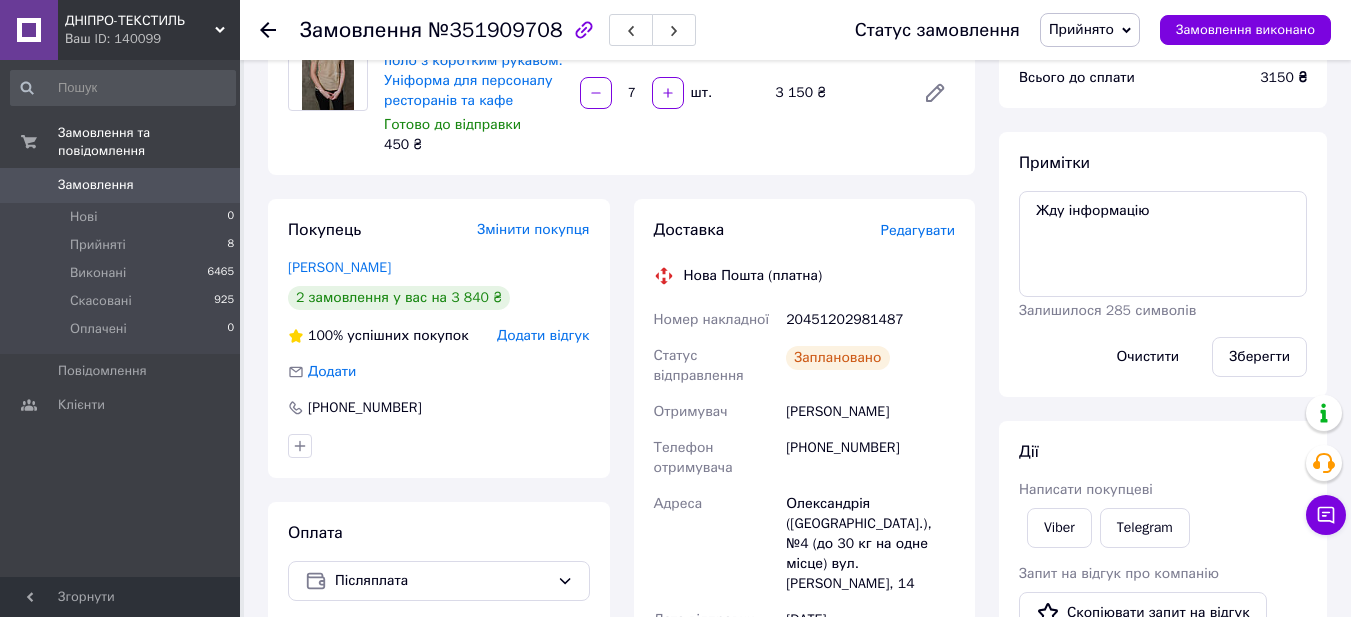 click on "Прийнято" at bounding box center [1081, 29] 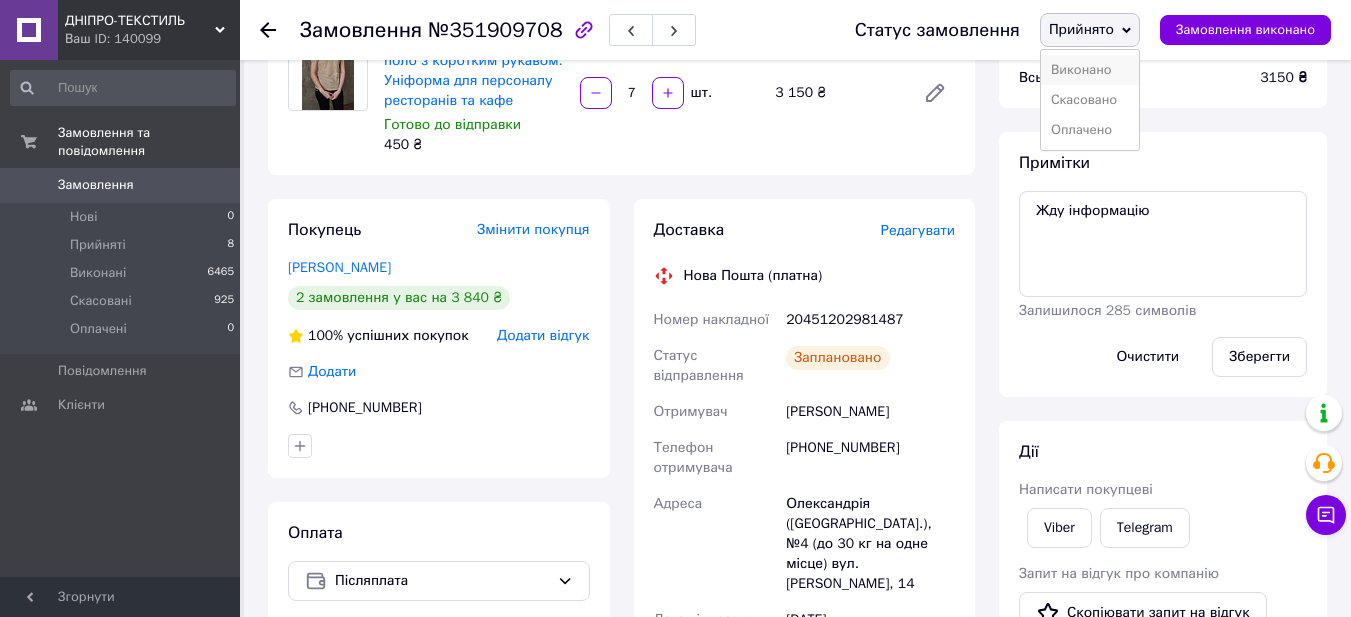 click on "Виконано" at bounding box center (1090, 70) 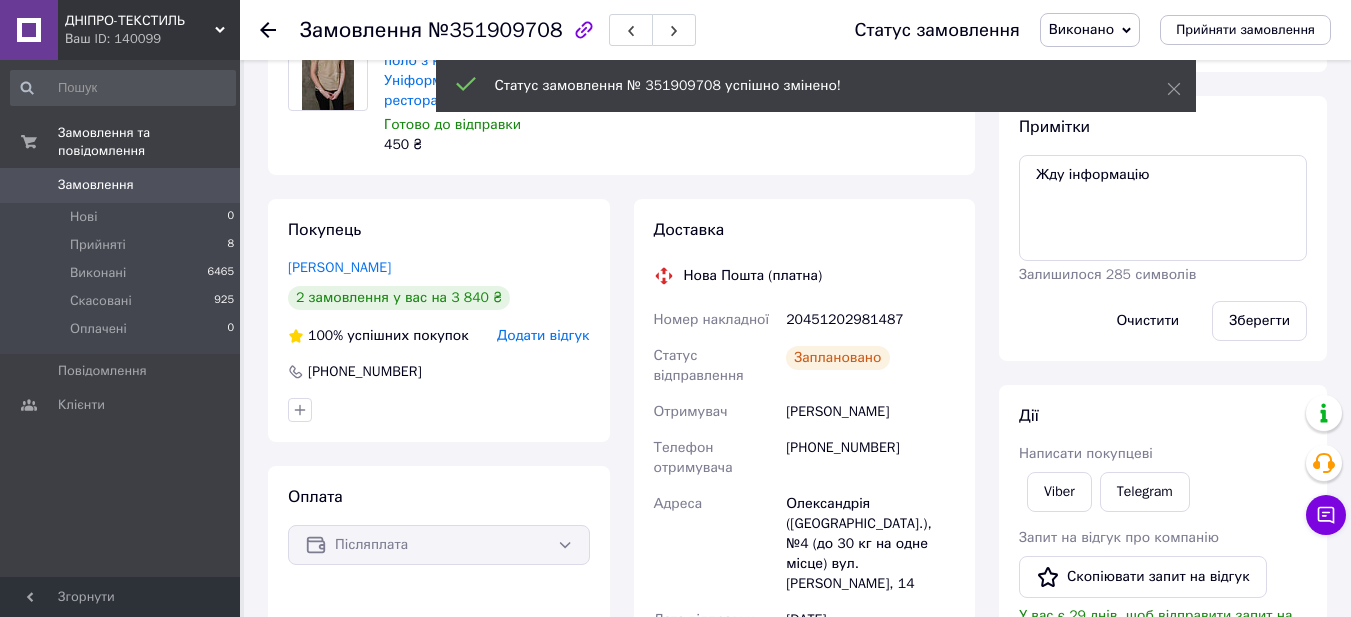click 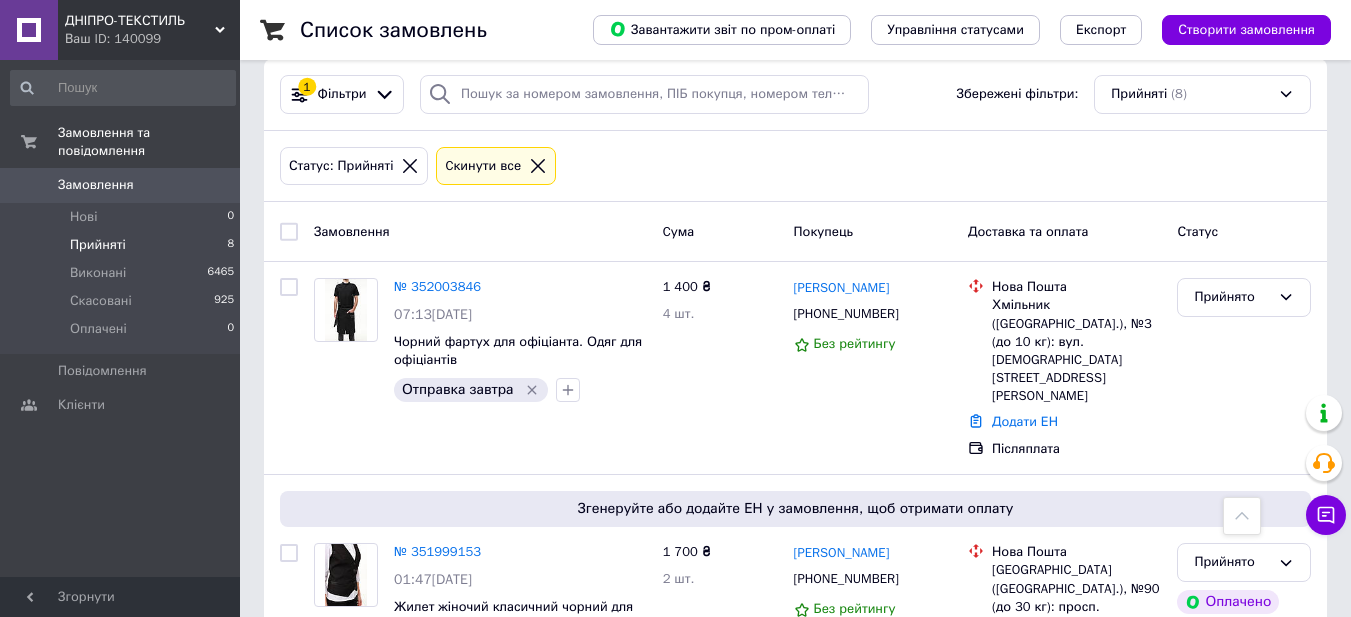 scroll, scrollTop: 0, scrollLeft: 0, axis: both 